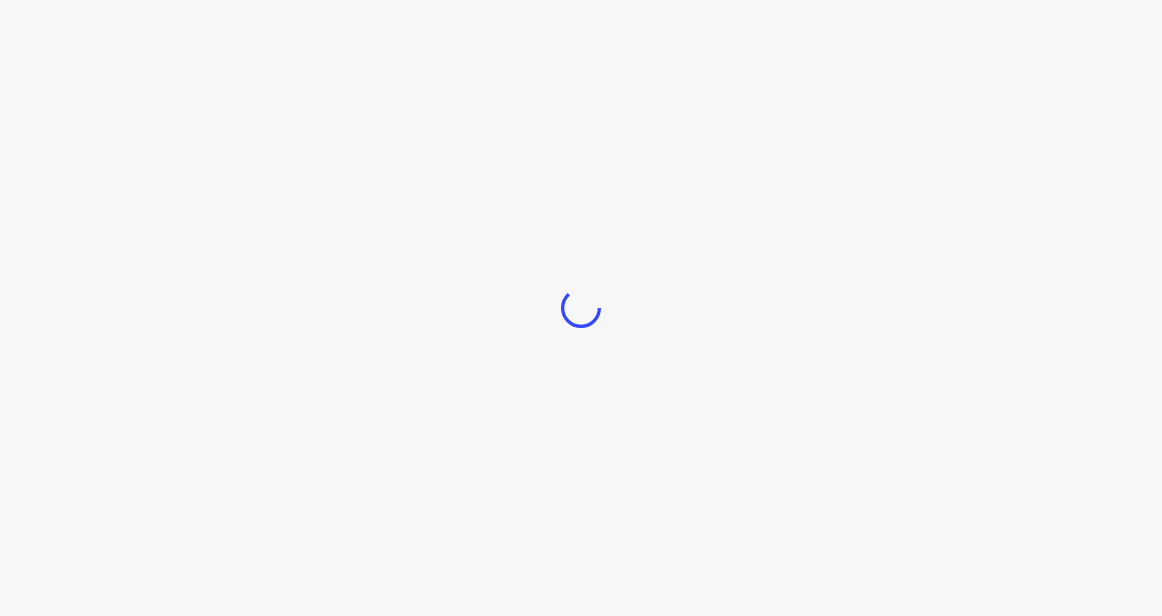 scroll, scrollTop: 0, scrollLeft: 0, axis: both 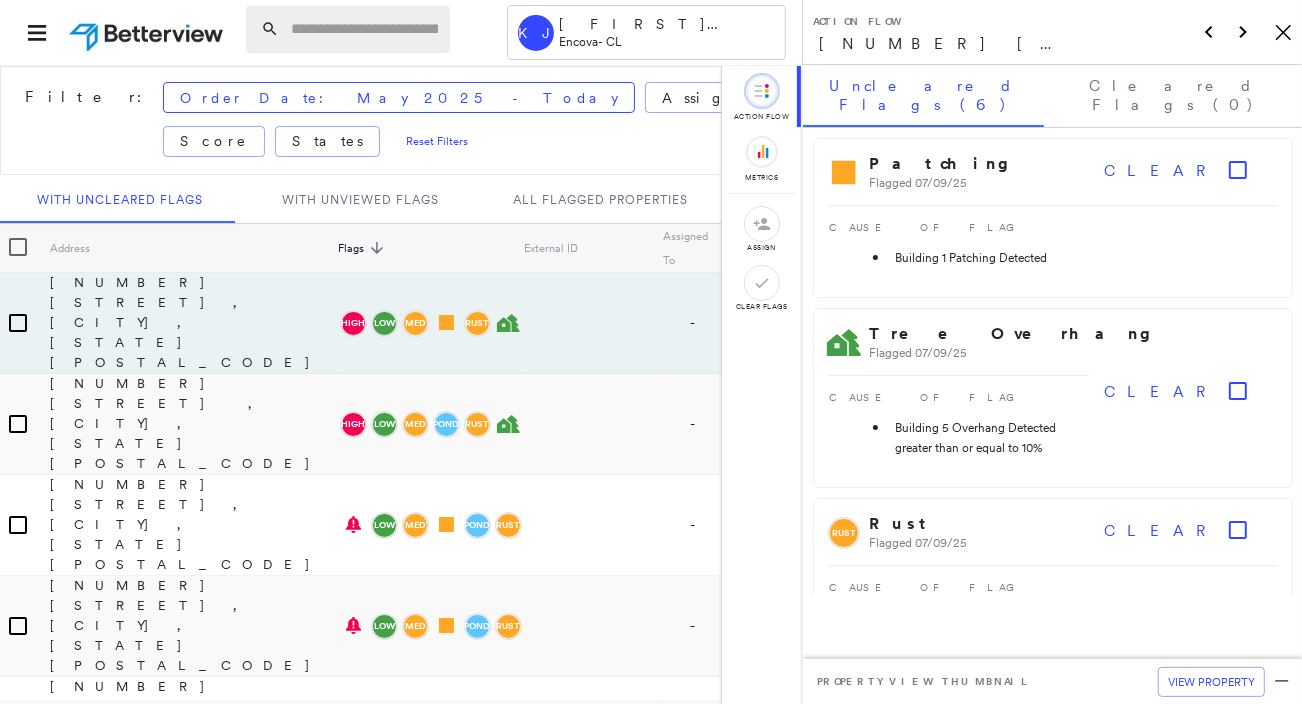 click at bounding box center [364, 29] 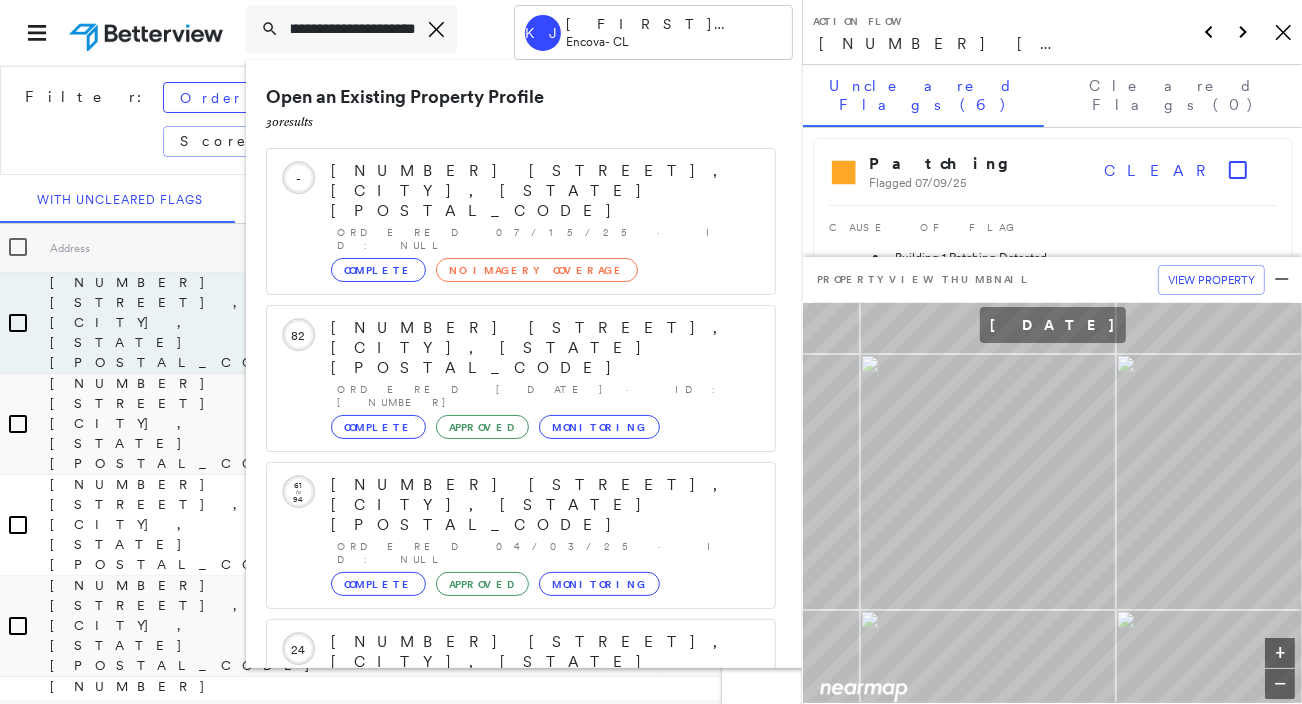 scroll, scrollTop: 0, scrollLeft: 41, axis: horizontal 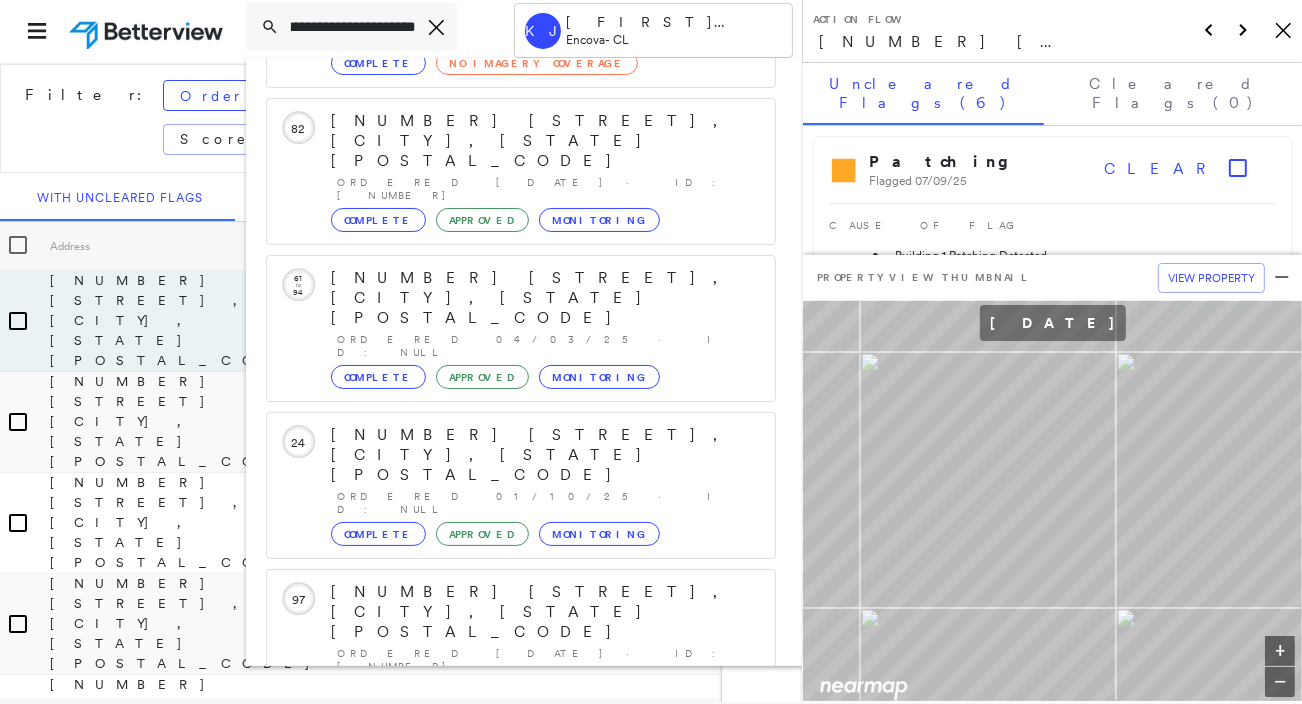 type on "**********" 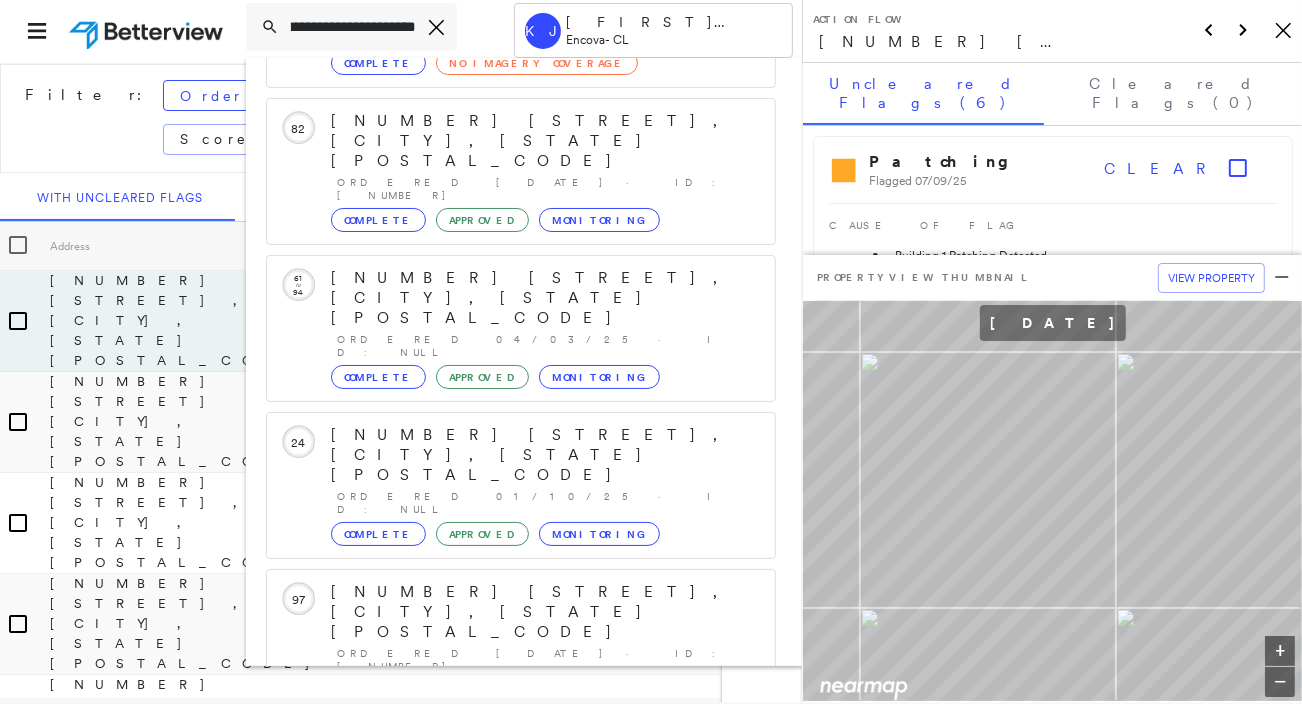 click on "[NUMBER] [STREET], [CITY], [STATE], USA" at bounding box center [500, 897] 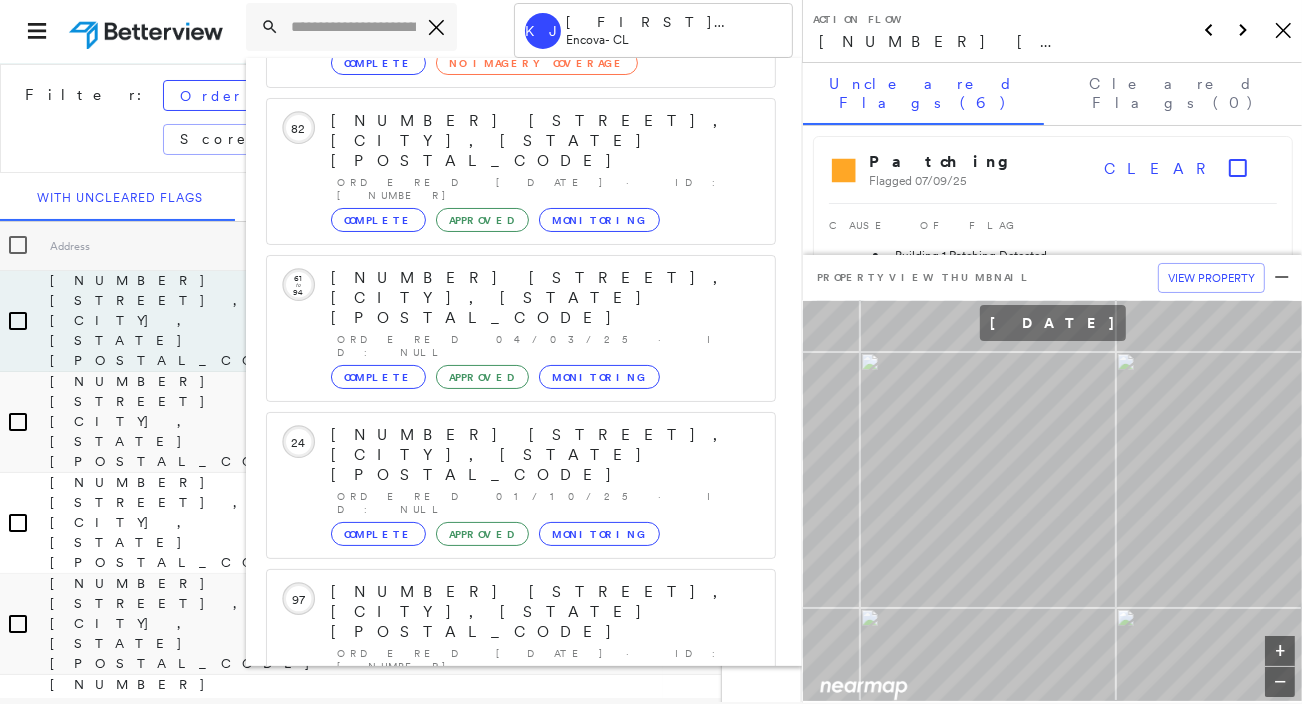scroll, scrollTop: 0, scrollLeft: 0, axis: both 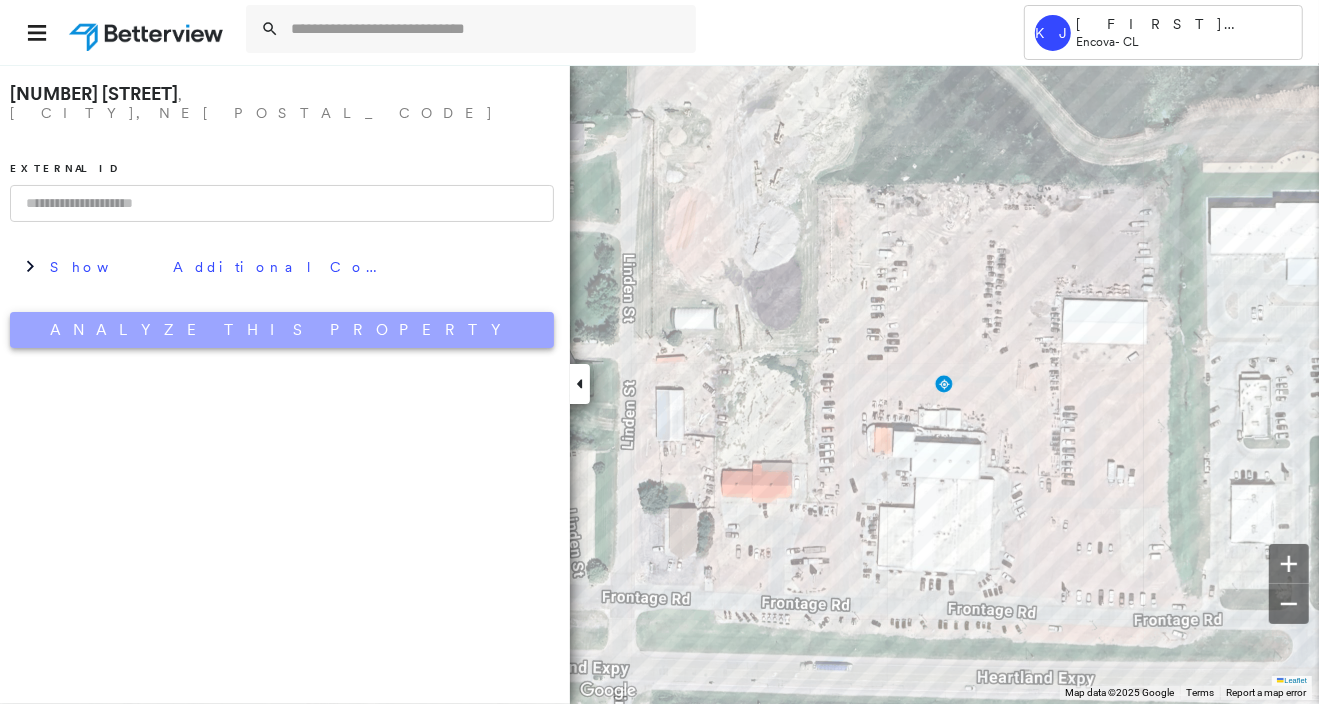click on "Analyze This Property" at bounding box center (282, 330) 